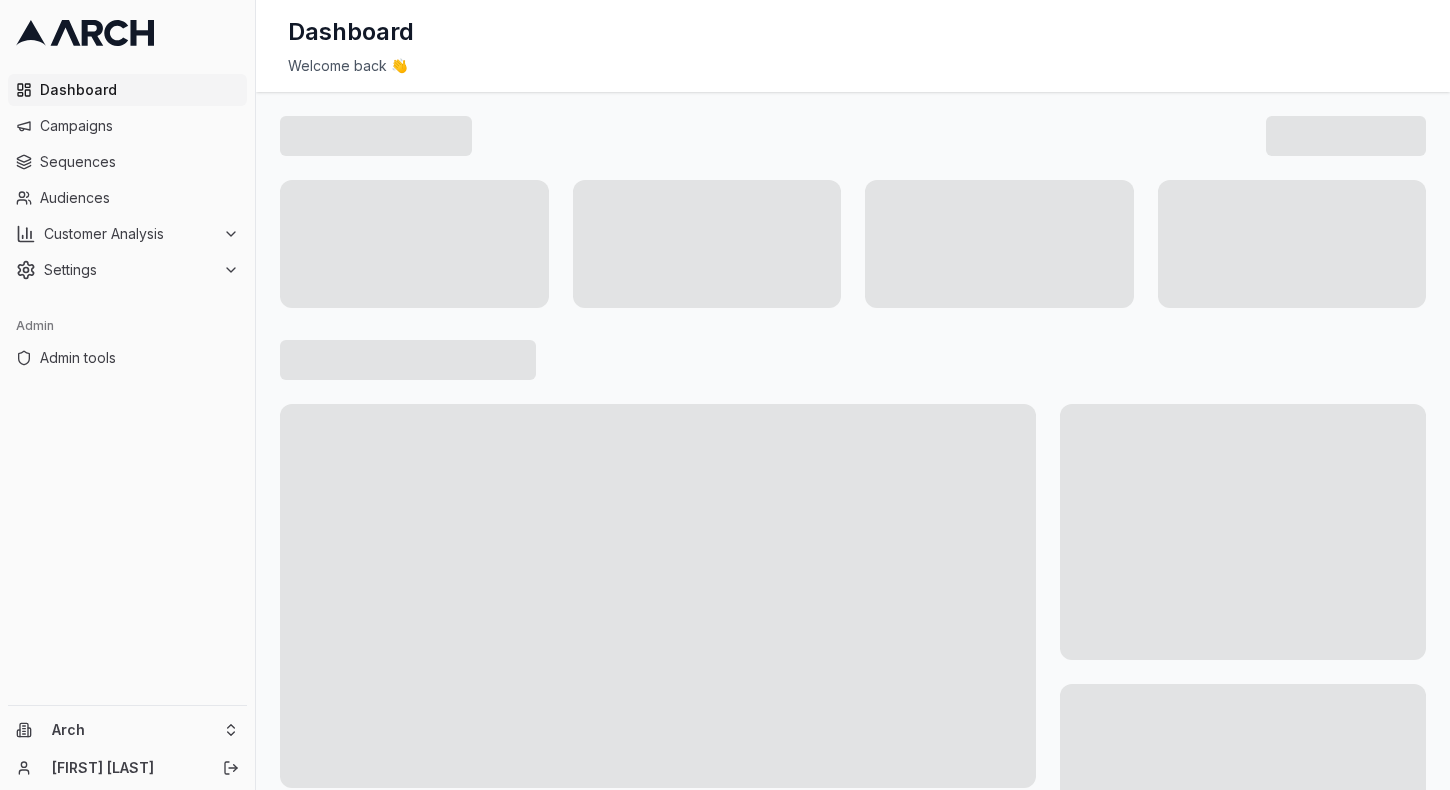 scroll, scrollTop: 0, scrollLeft: 0, axis: both 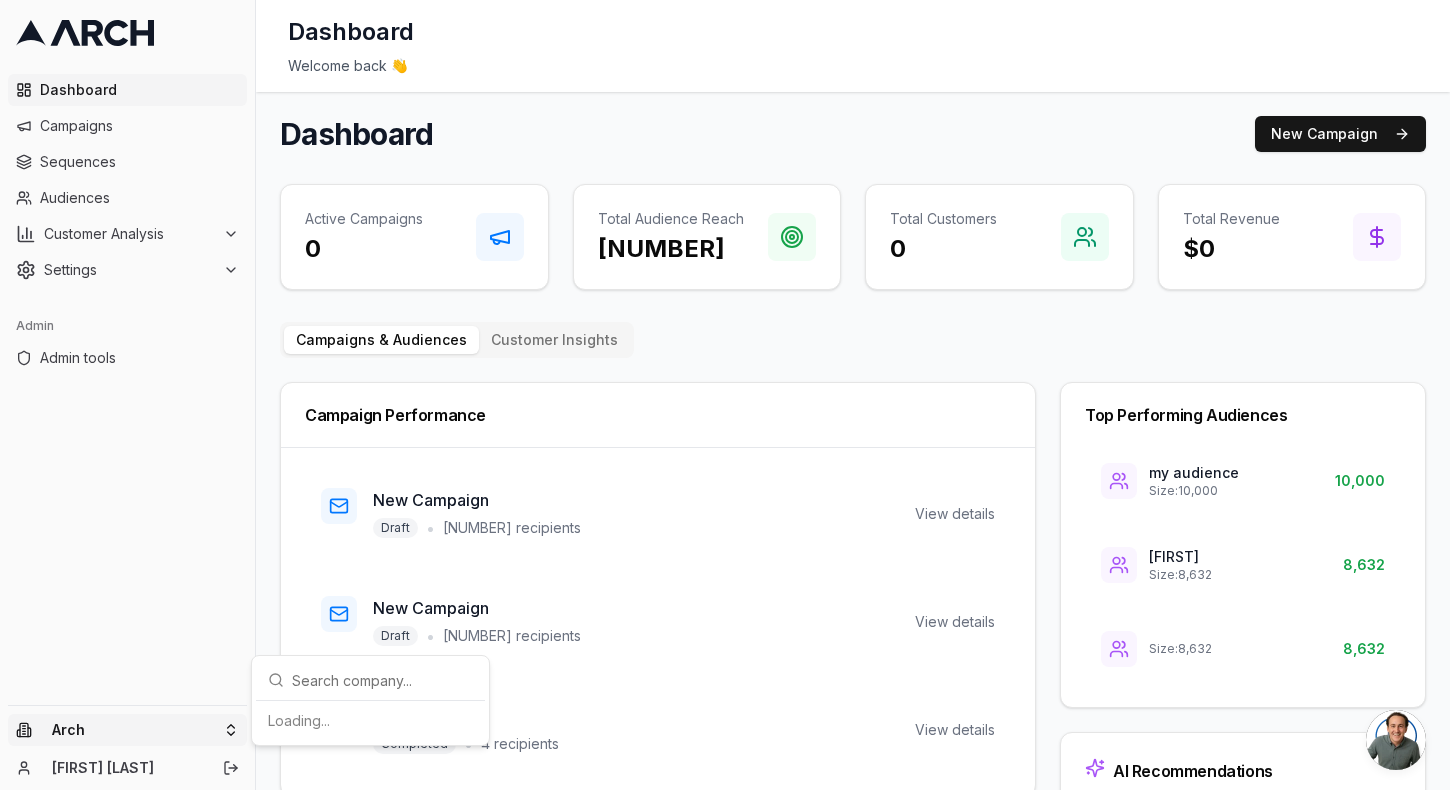 click on "Dashboard Campaigns Sequences Audiences Customer Analysis Settings Admin Admin tools Arch [FIRST] [LAST] Dashboard Welcome back 👋 Dashboard New Campaign  Active Campaigns 0 Total Audience Reach [NUMBER] Total Customers 0 Total Revenue $0 Campaigns & Audiences Customer Insights Campaign Performance New Campaign Draft • [NUMBER]   recipients View details New Campaign Draft • [NUMBER]   recipients View details New Campaign Completed • [NUMBER]   recipients View details Top Performing Audiences my audience Size:  [NUMBER] [NUMBER] Size:  [NUMBER] [NUMBER] Size:  [NUMBER] [NUMBER] AI Recommendations AI-powered recommendations will be available soon. These insights will help you optimize your campaigns based on performance data. Loading..." at bounding box center (725, 395) 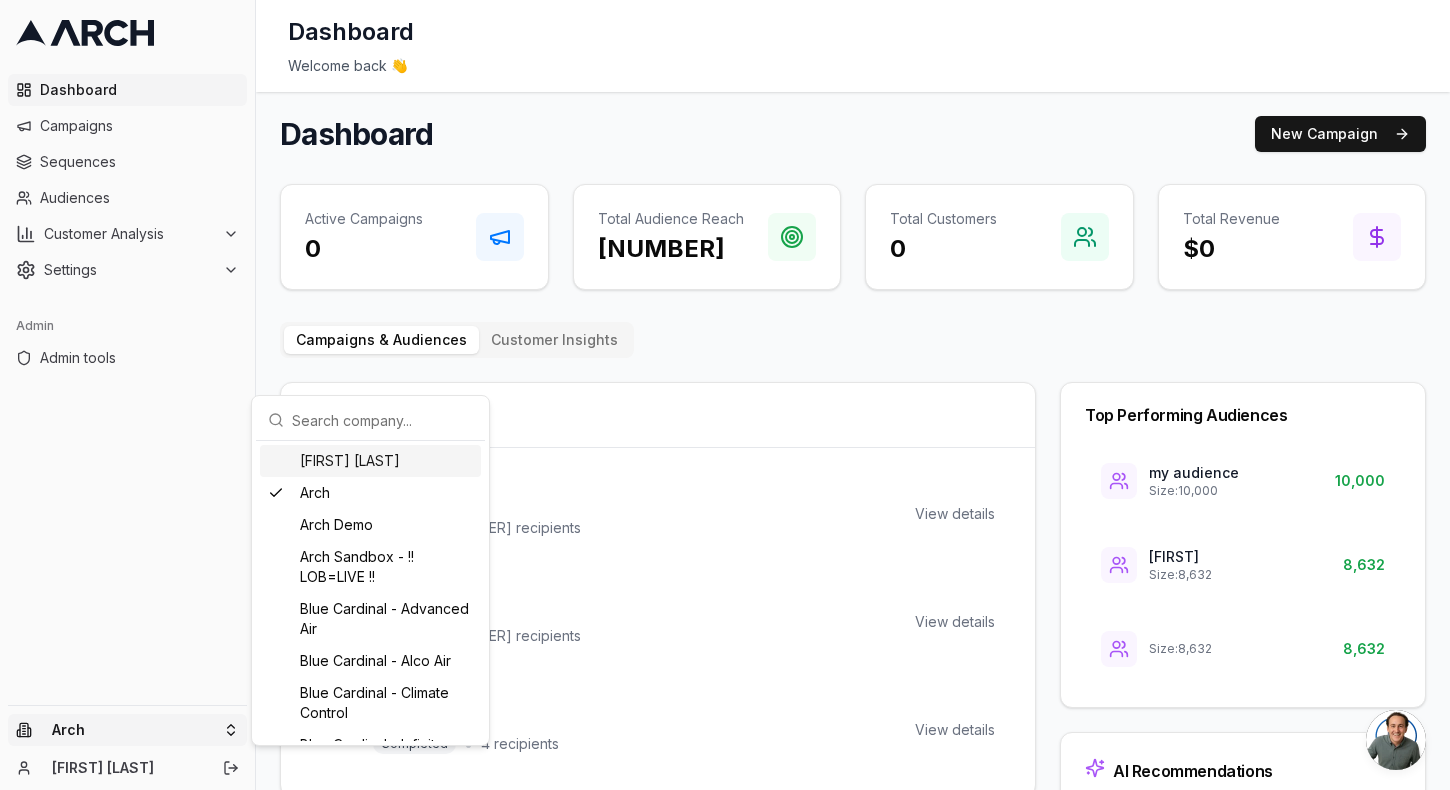 click at bounding box center (382, 420) 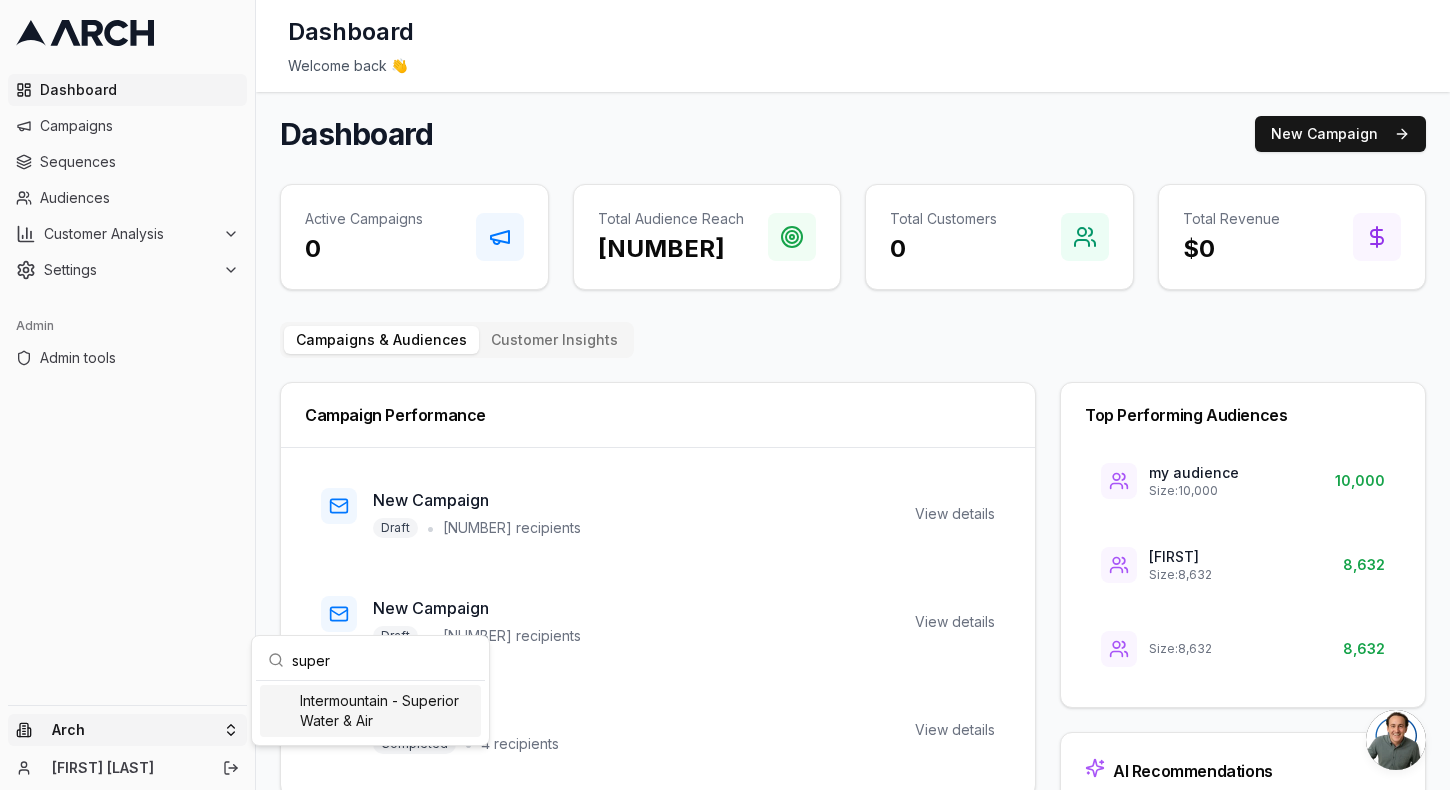 type on "super" 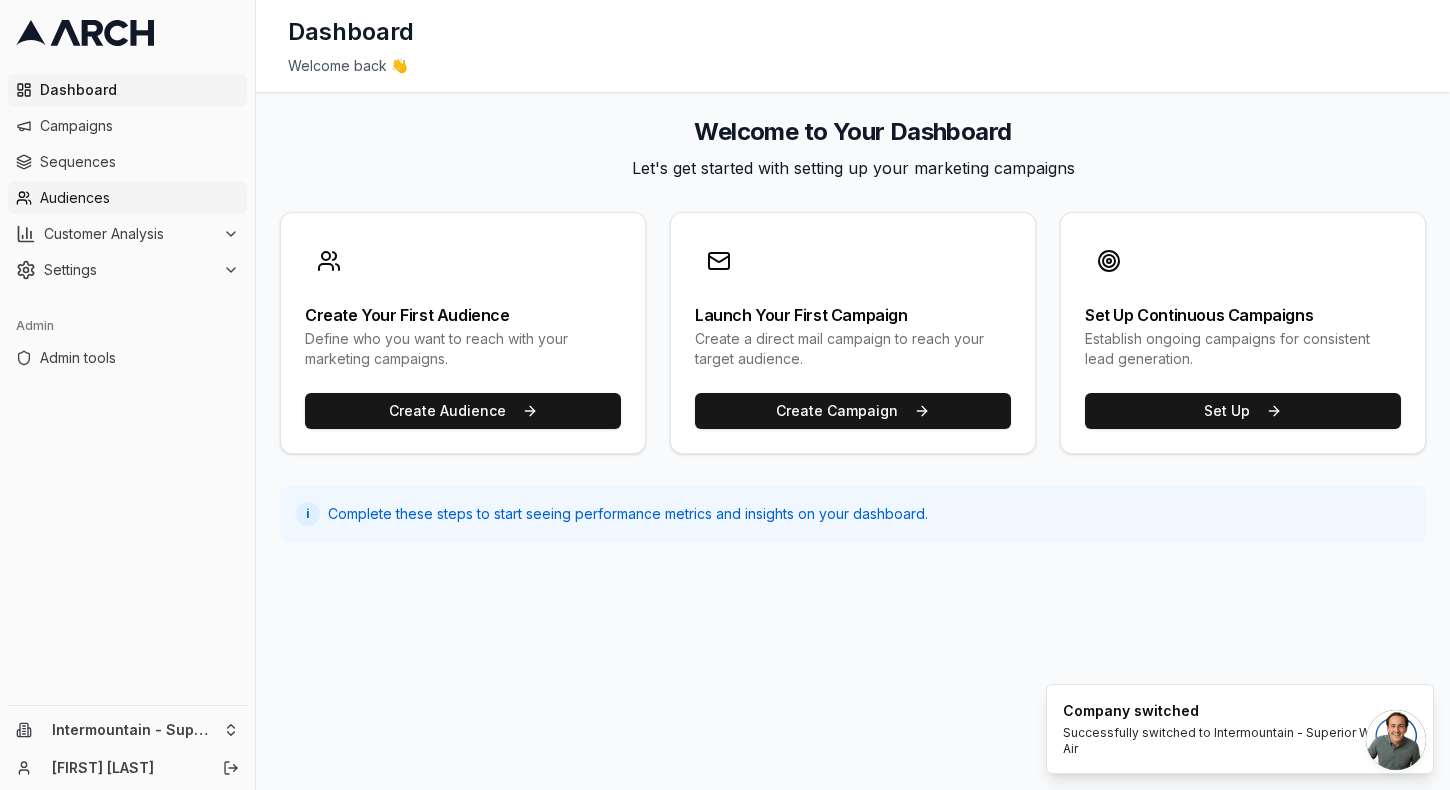 click on "Audiences" at bounding box center (127, 198) 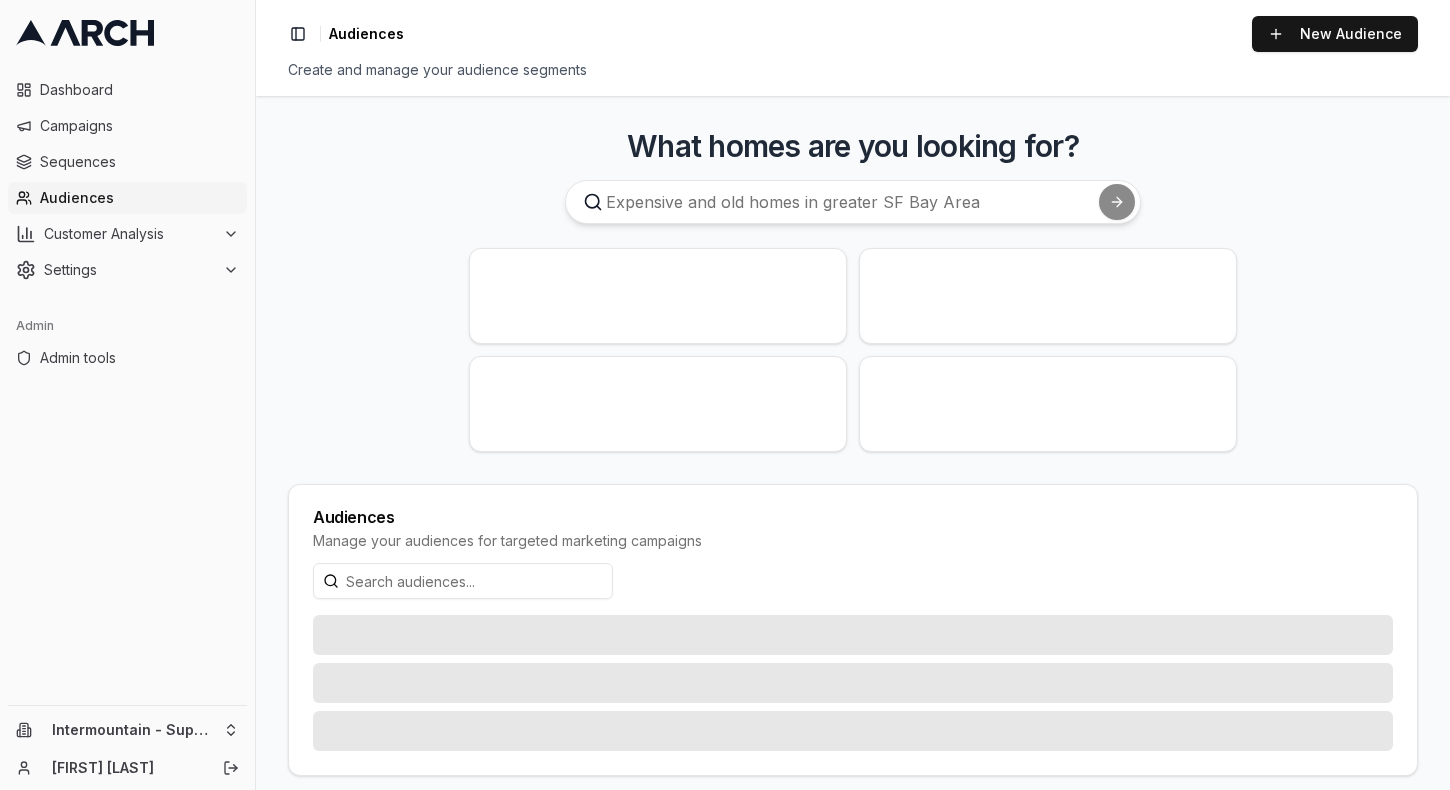 scroll, scrollTop: 0, scrollLeft: 0, axis: both 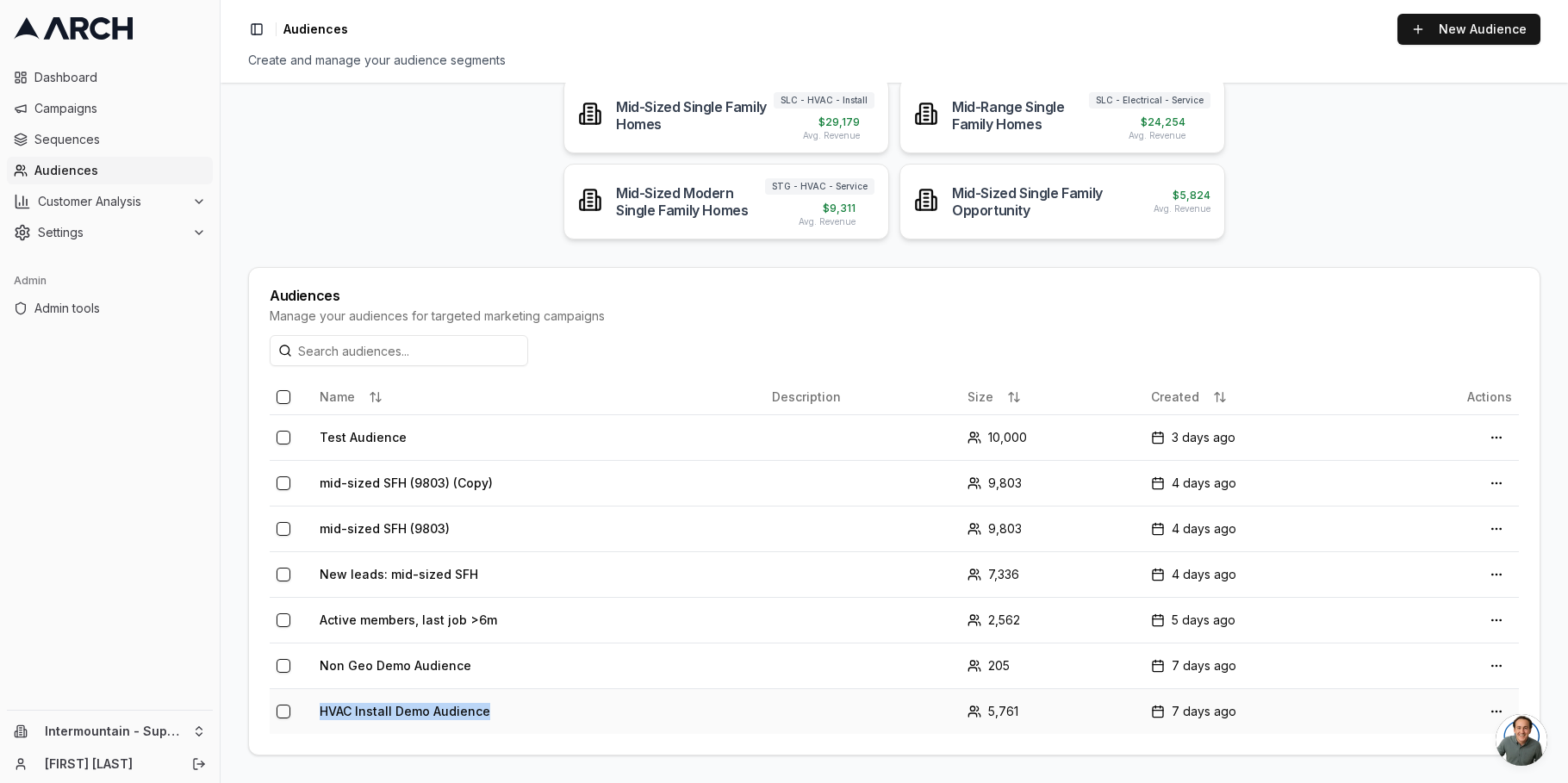 drag, startPoint x: 509, startPoint y: 715, endPoint x: 314, endPoint y: 718, distance: 195.02308 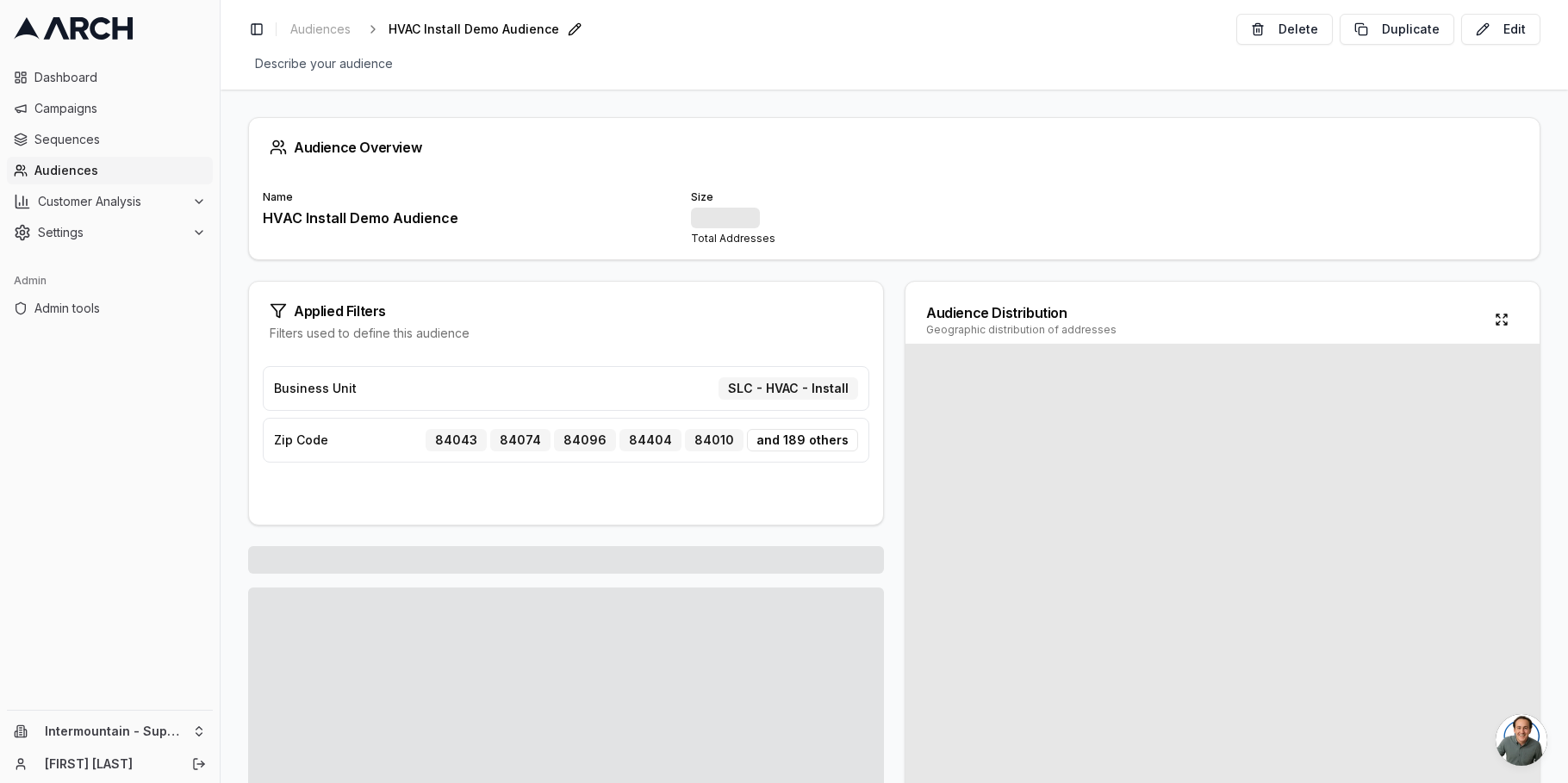 click on "HVAC Install Demo Audience" at bounding box center [474, 29] 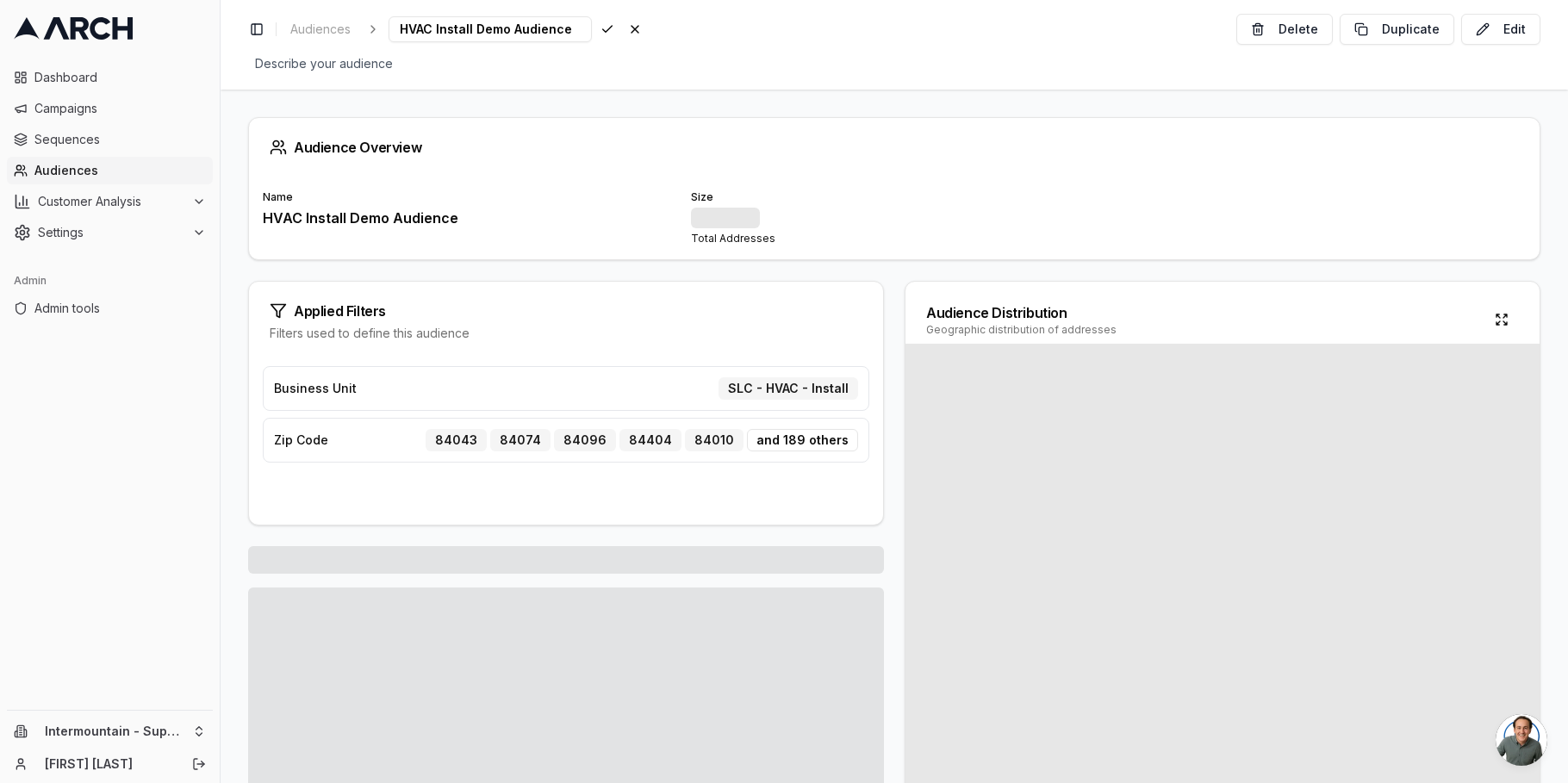 scroll, scrollTop: 0, scrollLeft: 25, axis: horizontal 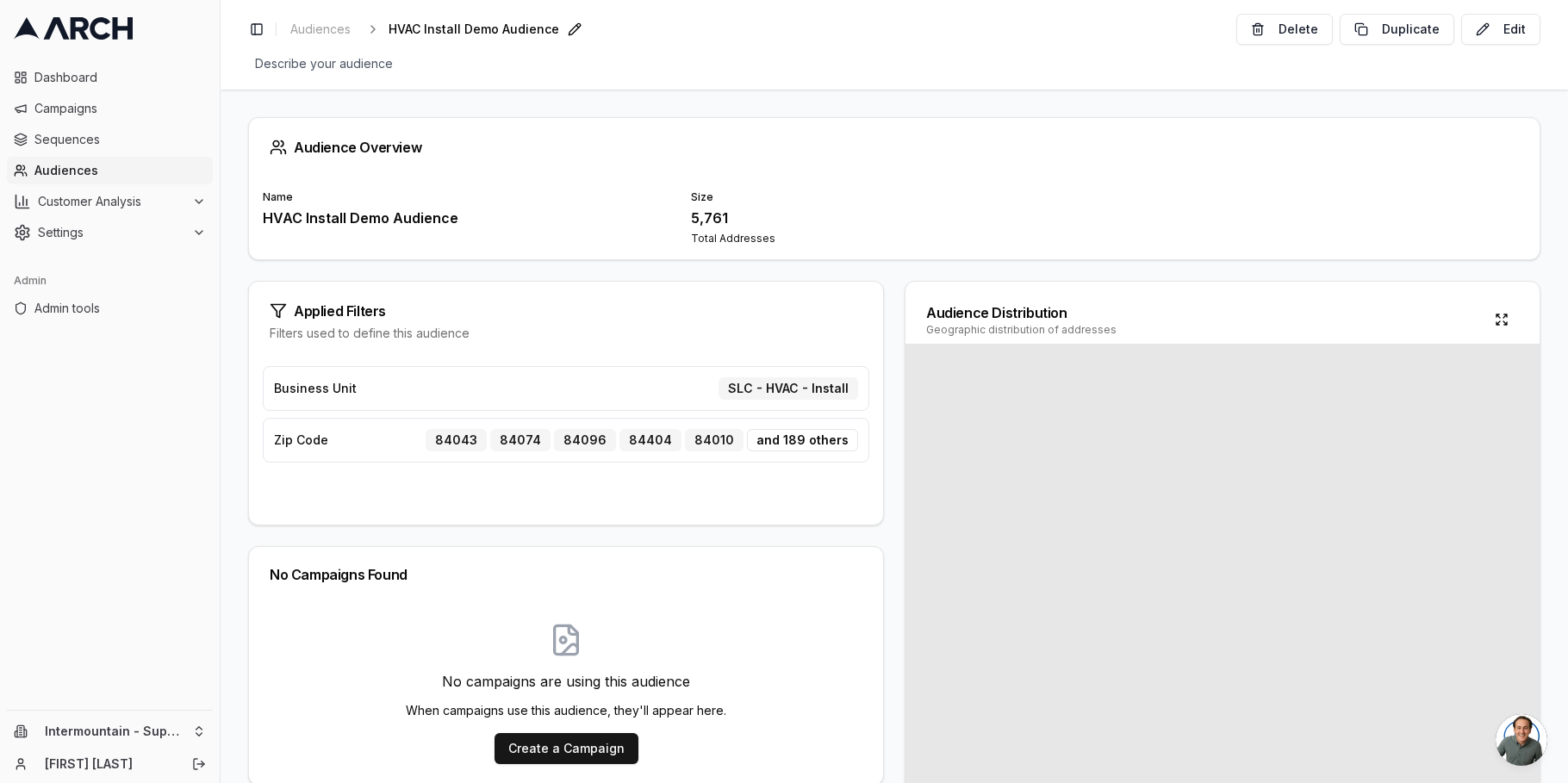 click on "Audience Overview" at bounding box center [894, 147] 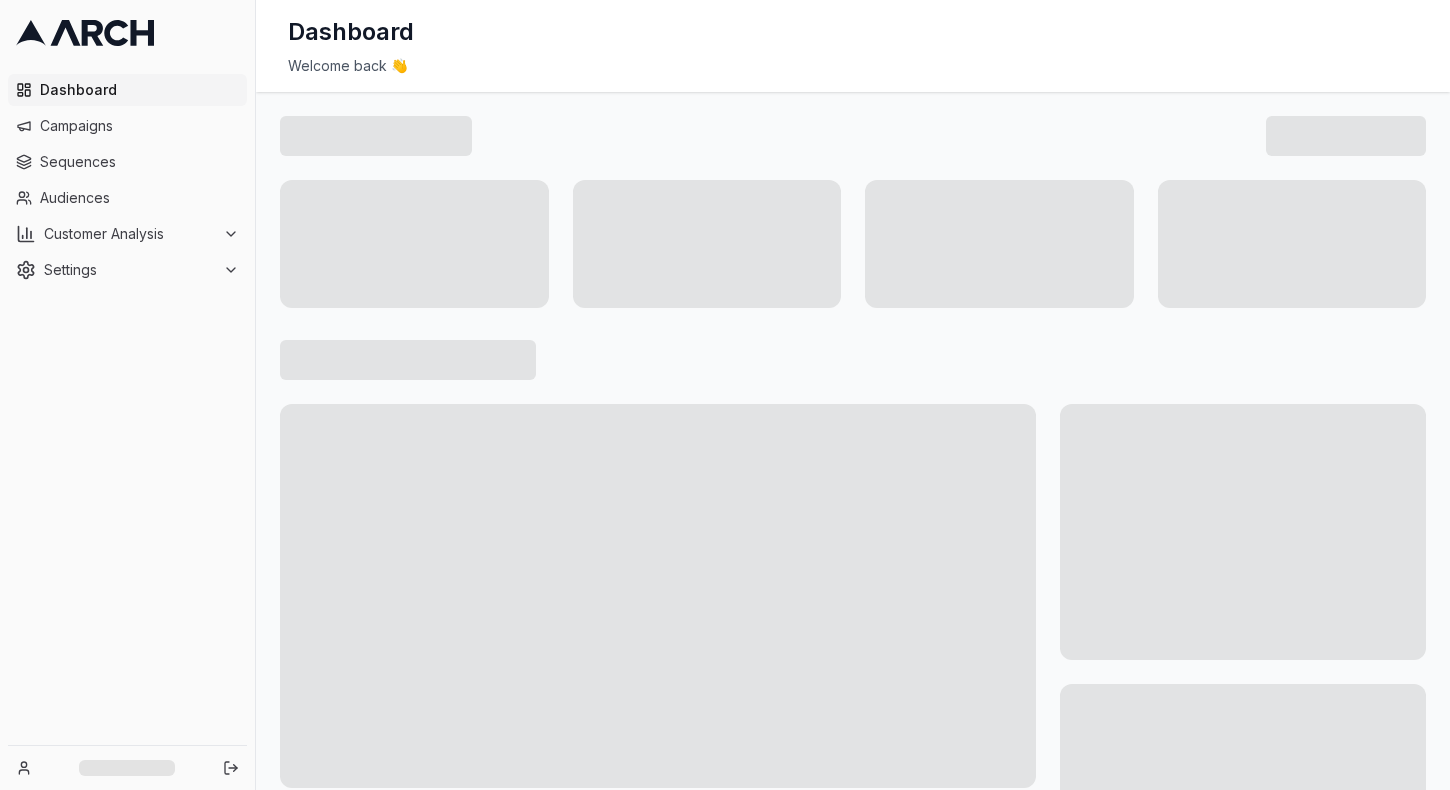 scroll, scrollTop: 0, scrollLeft: 0, axis: both 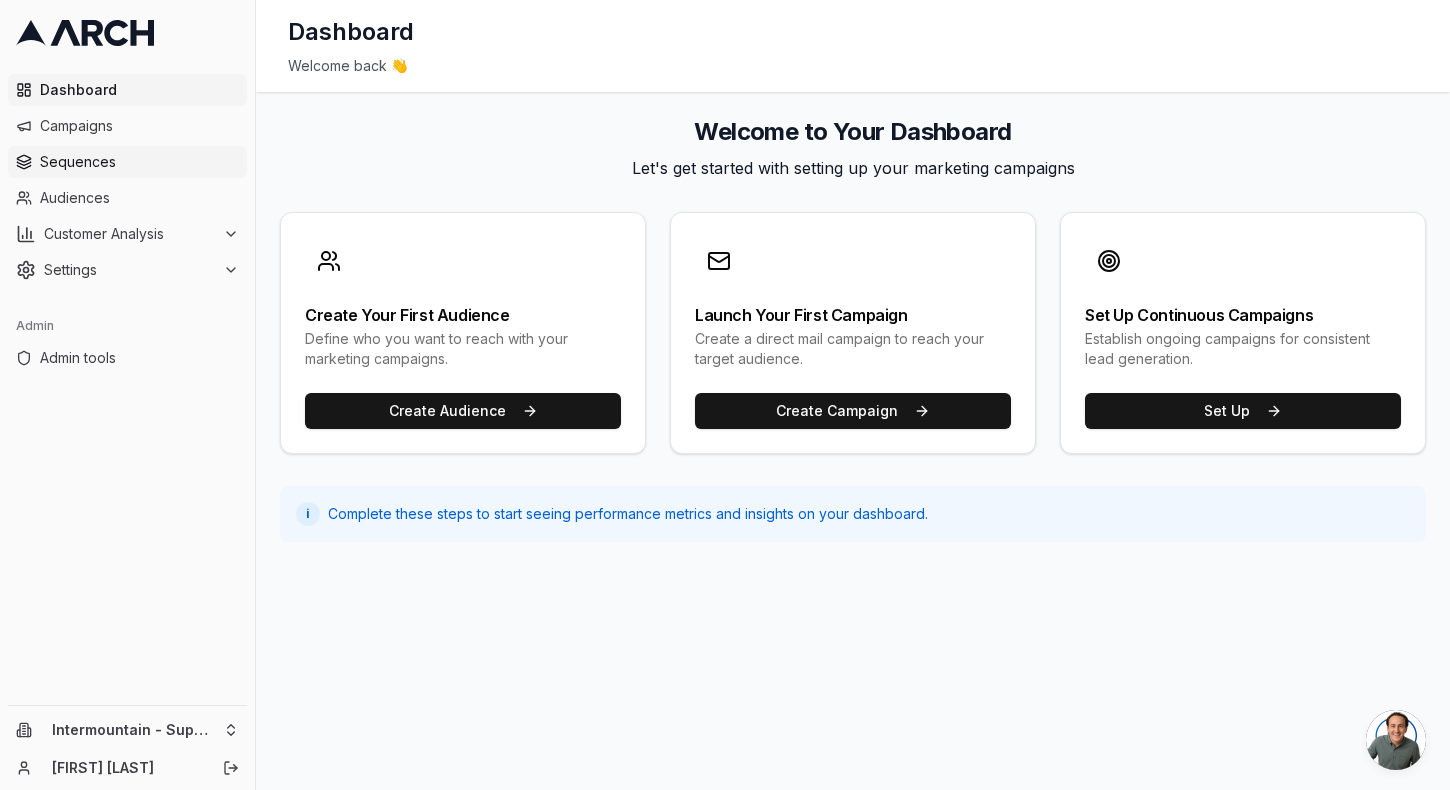 click on "Sequences" at bounding box center [139, 162] 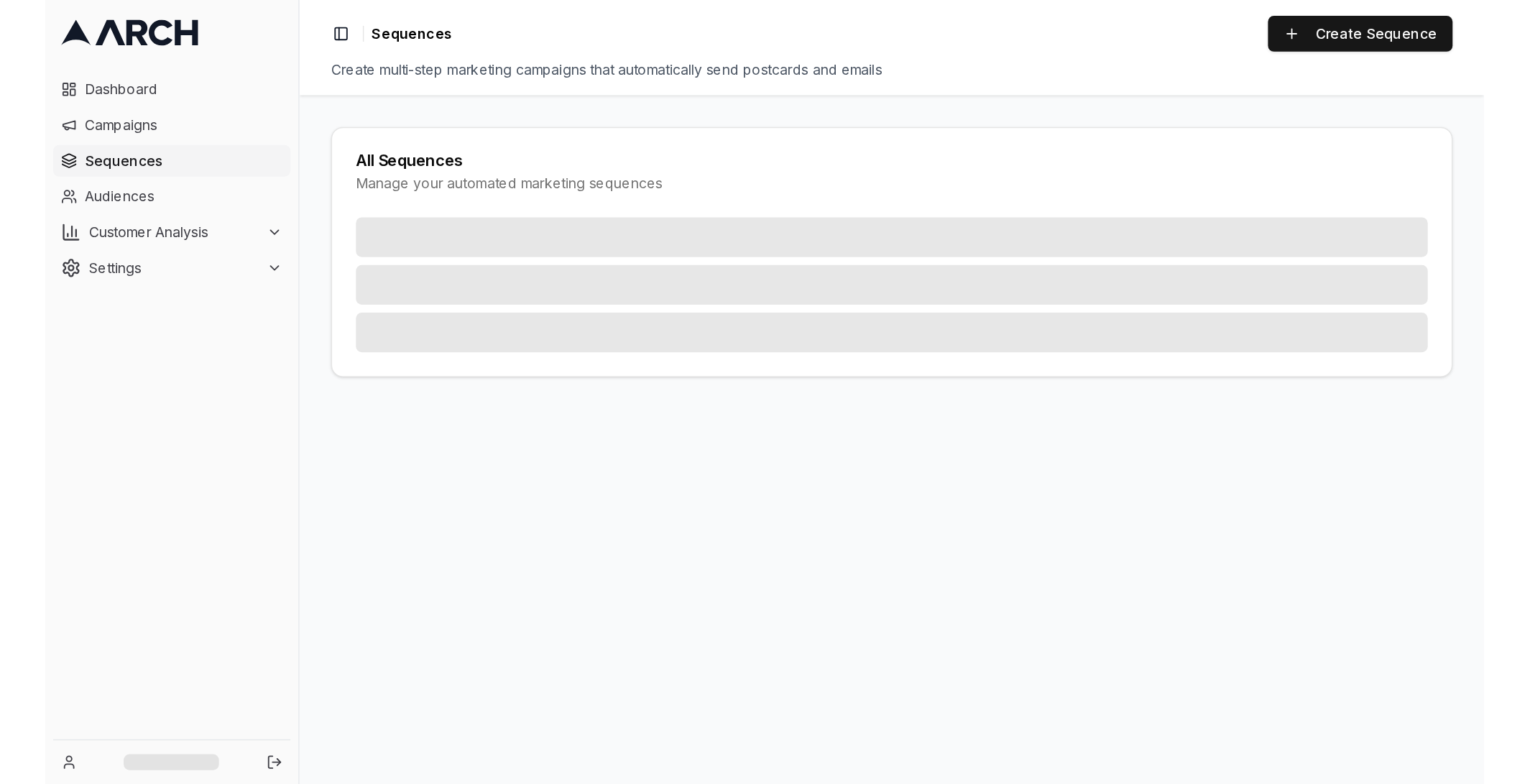 scroll, scrollTop: 0, scrollLeft: 0, axis: both 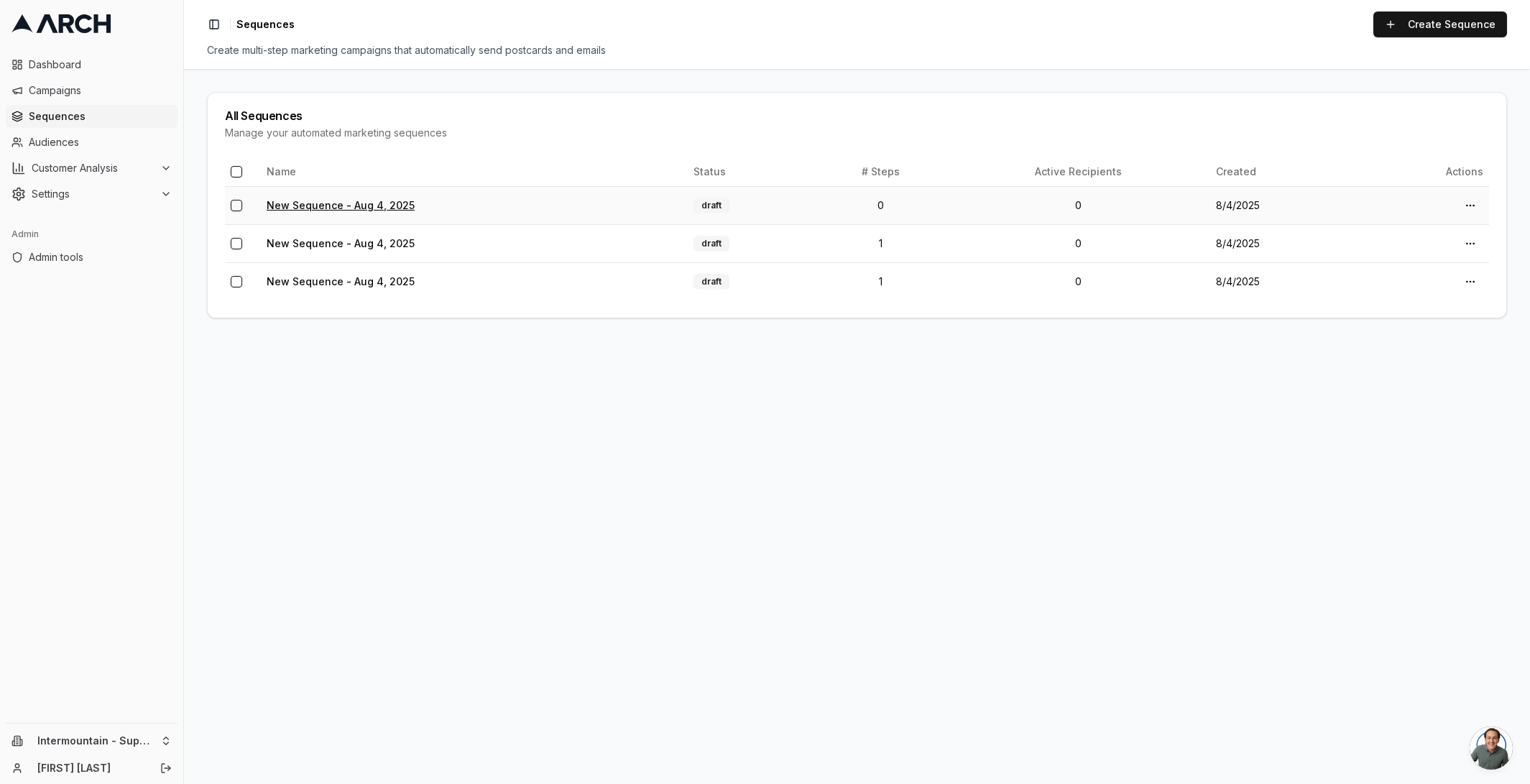 click on "New Sequence - Aug 4, 2025" at bounding box center (341, 205) 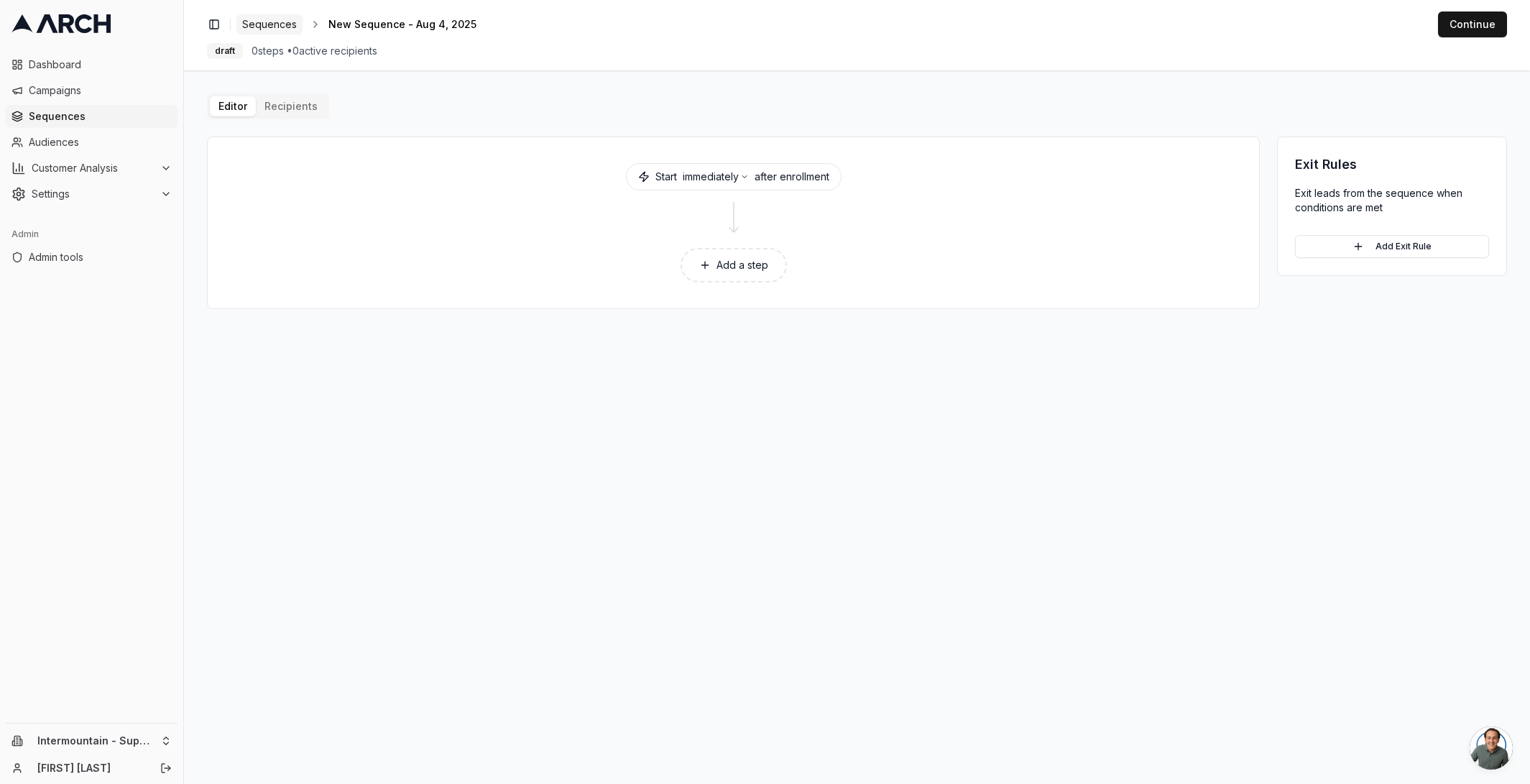 click on "Sequences" at bounding box center [269, 24] 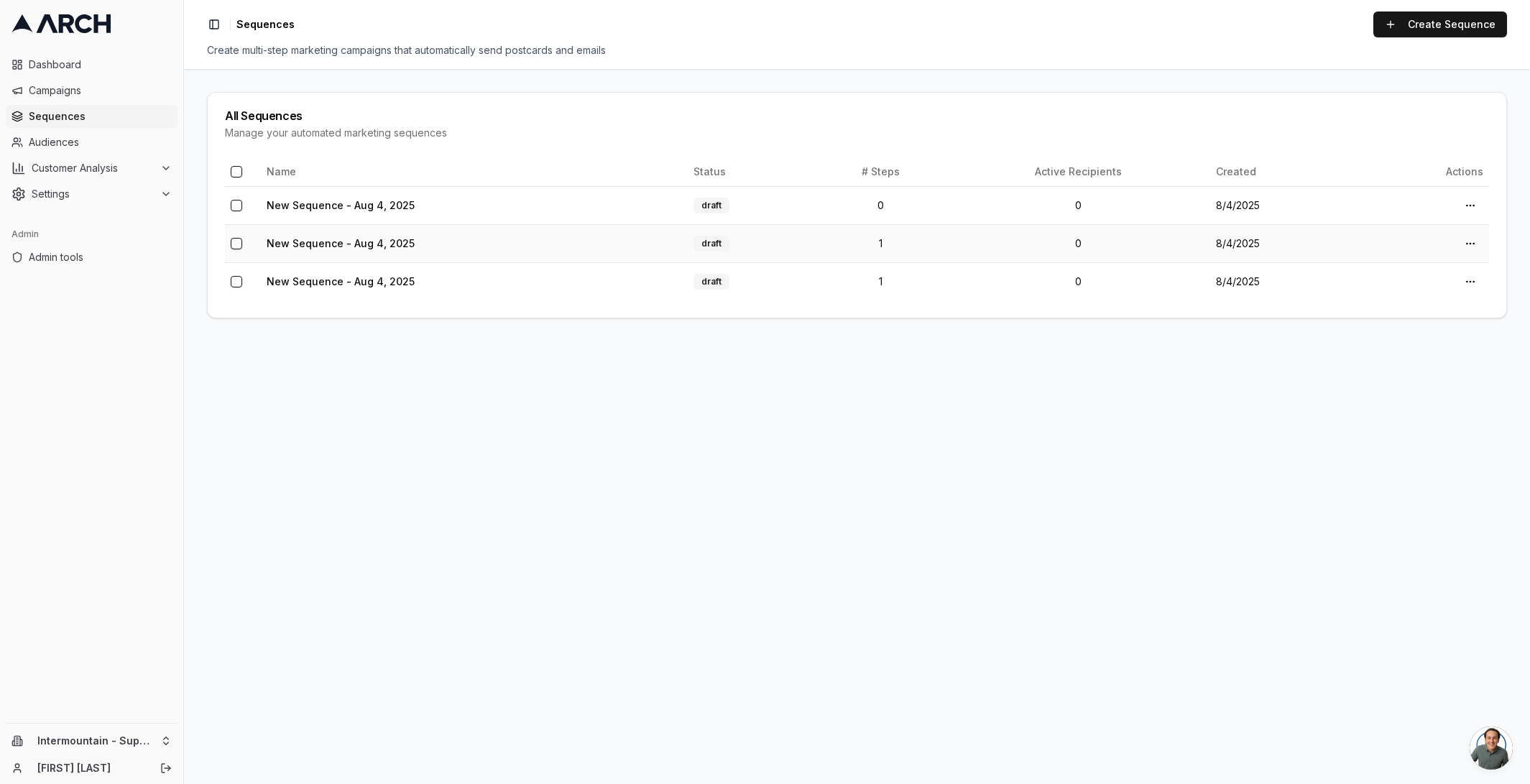 click on "New Sequence - Aug 4, 2025" at bounding box center (474, 243) 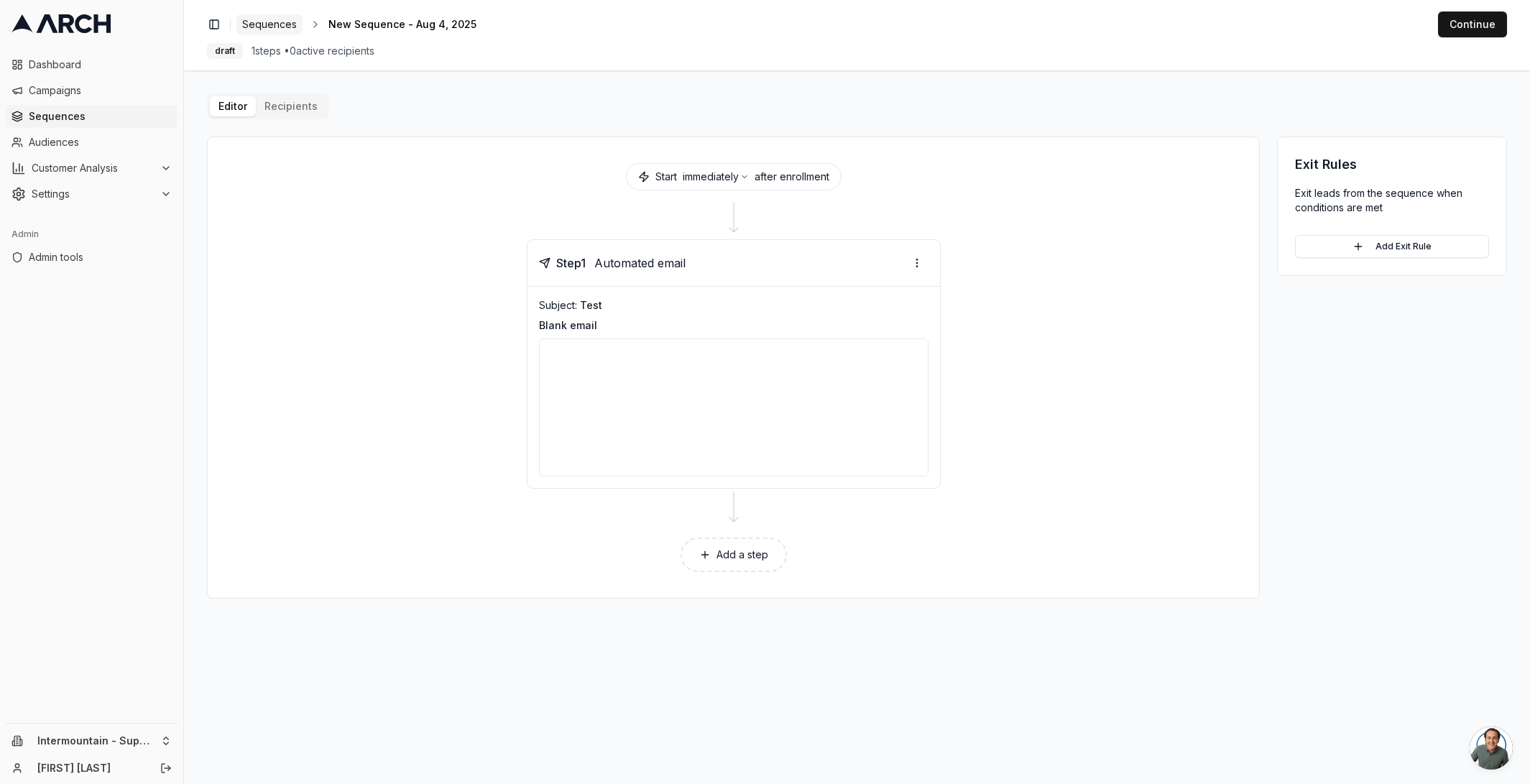 click on "Sequences" at bounding box center [269, 24] 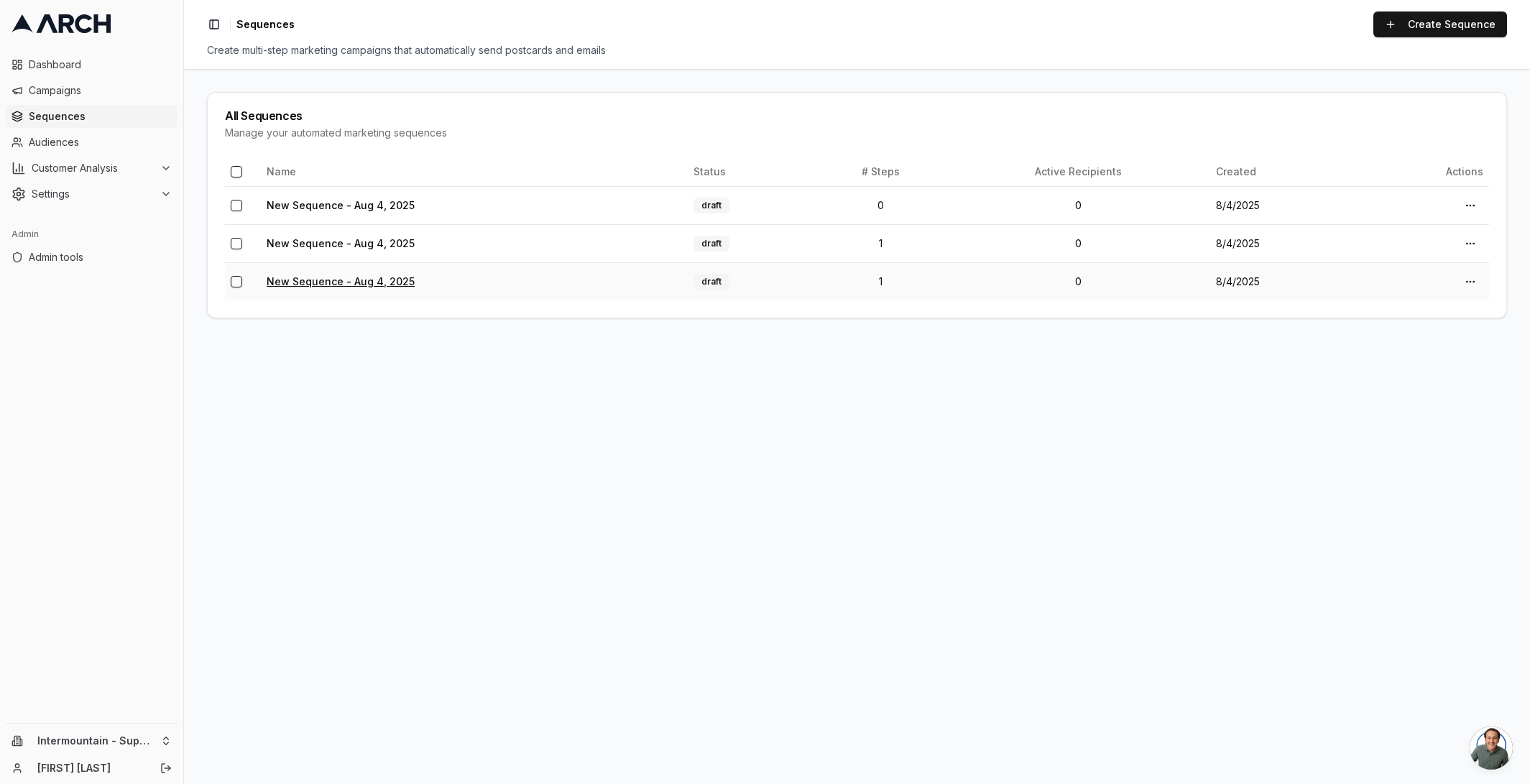click on "New Sequence - Aug 4, 2025" at bounding box center (341, 281) 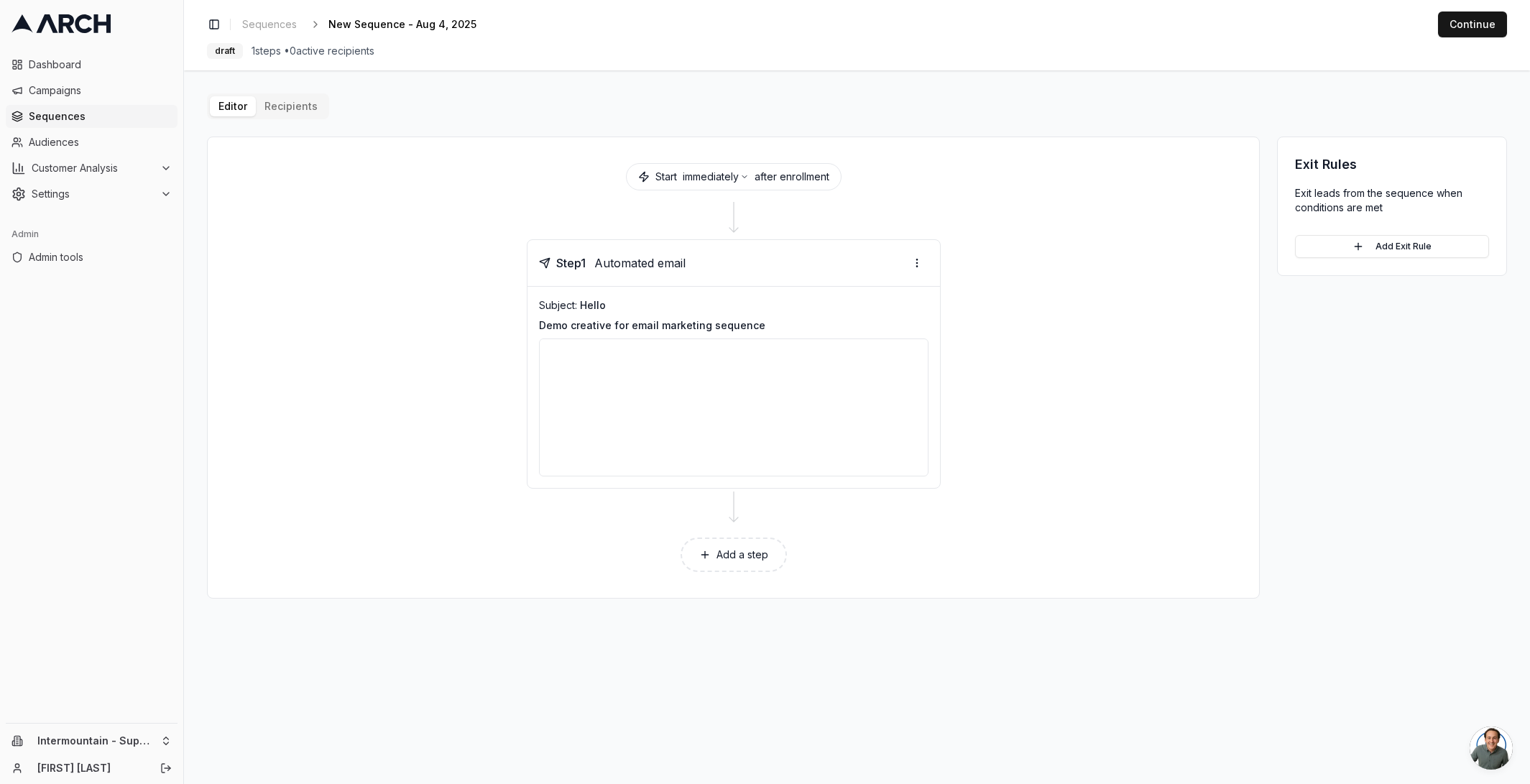 click on "Toggle Sidebar Sequences New Sequence - Aug 4, 2025 Edit Continue" at bounding box center [857, 24] 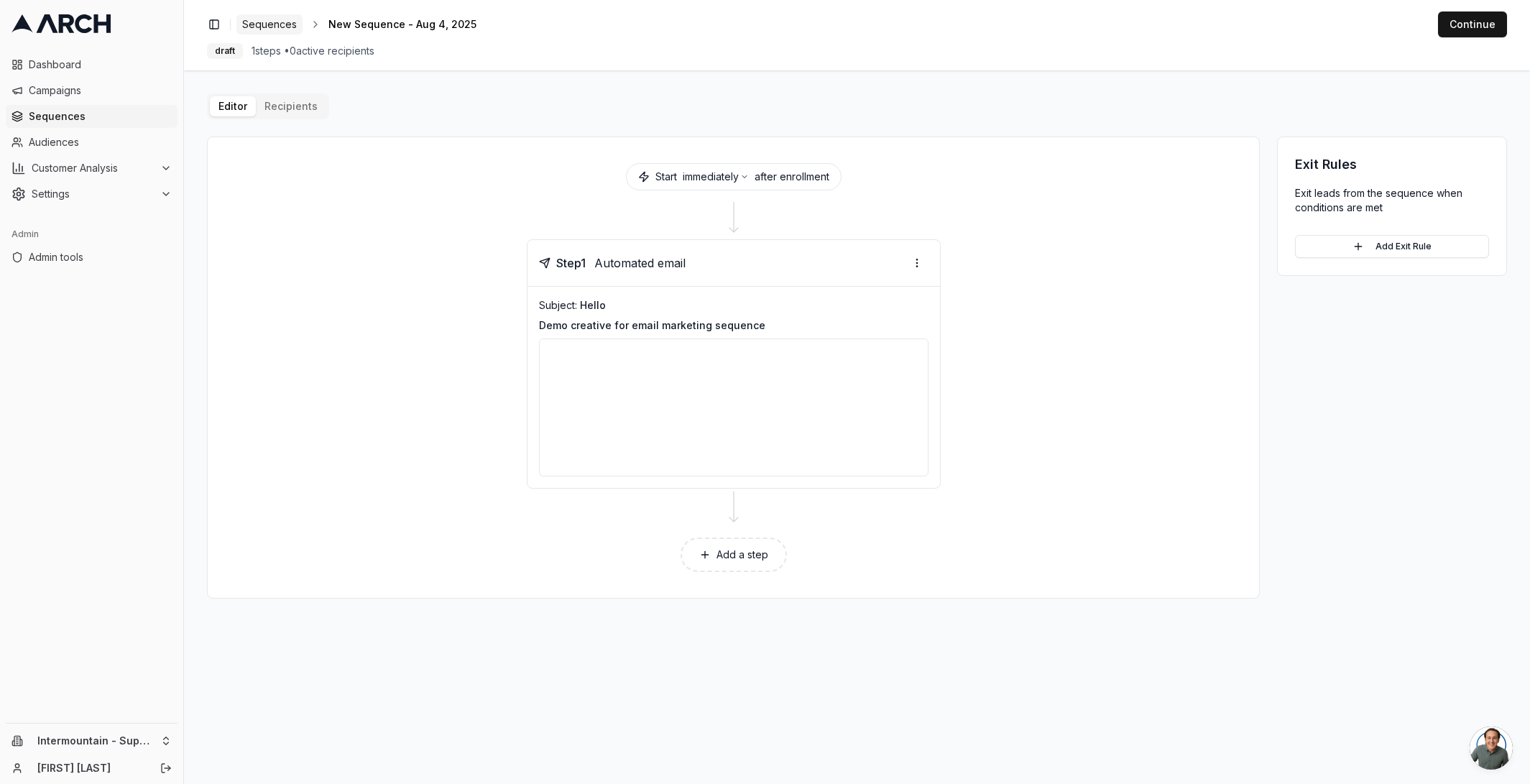 click on "Sequences" at bounding box center (269, 24) 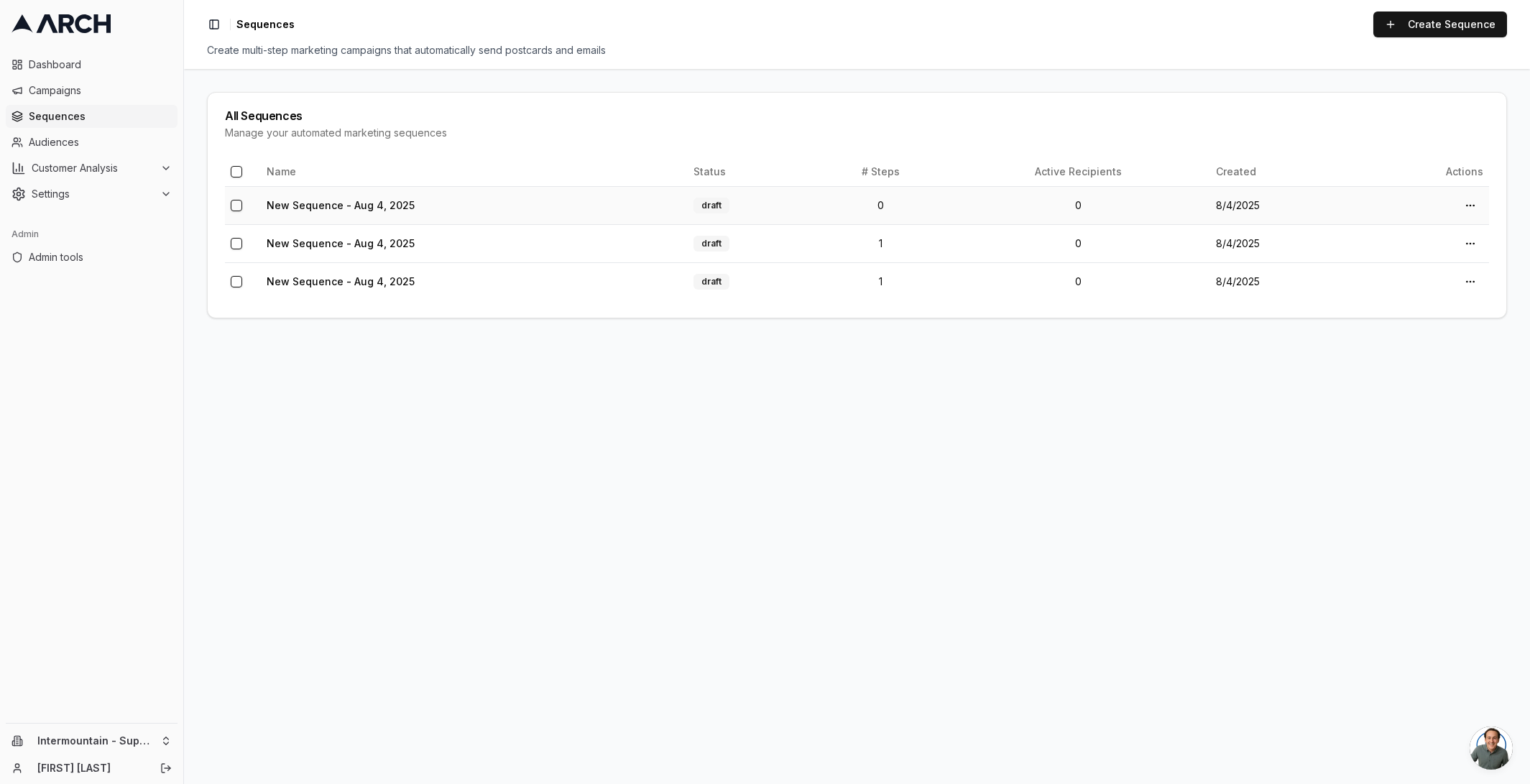 click on "New Sequence - Aug 4, 2025" at bounding box center (474, 205) 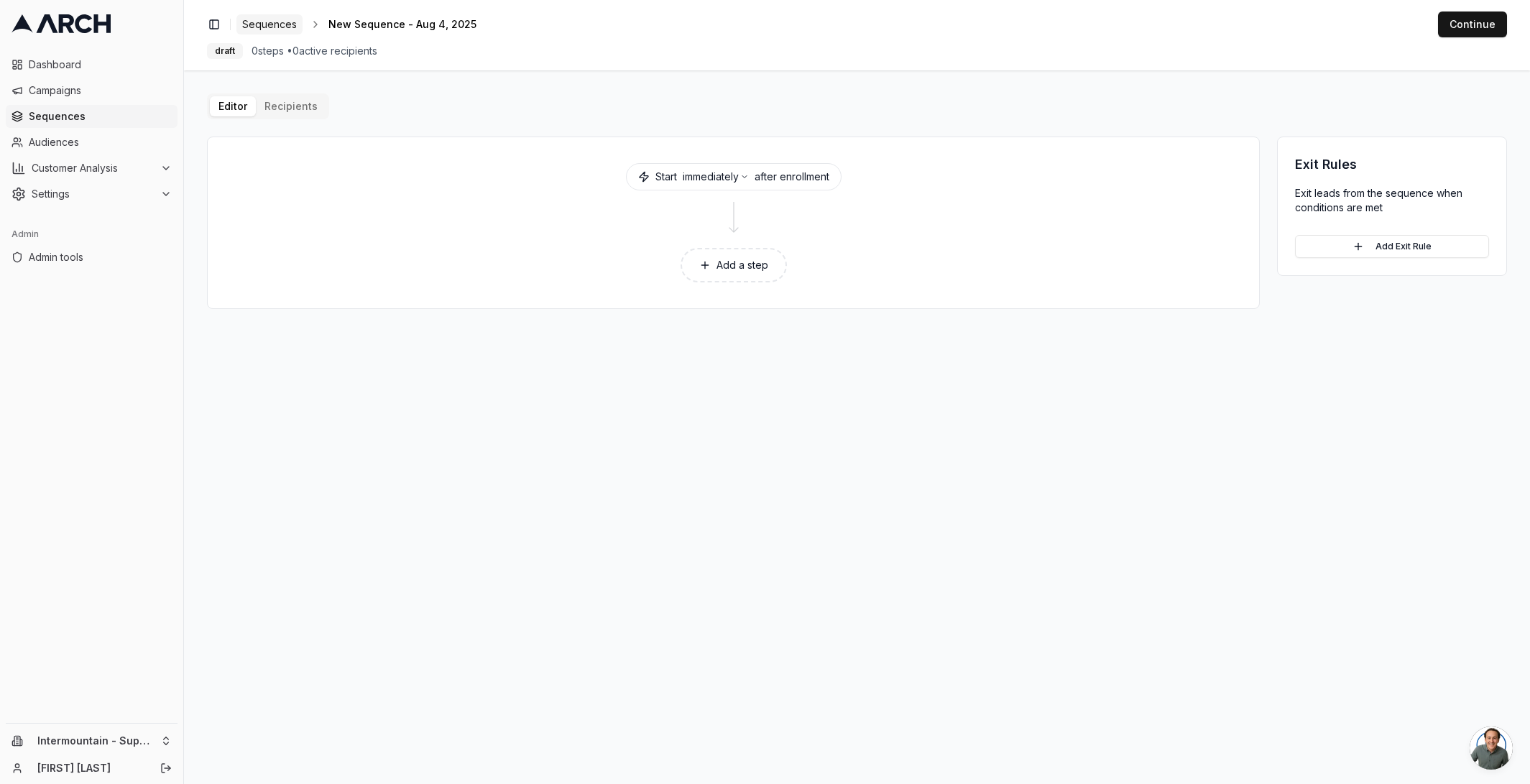 click on "Sequences" at bounding box center [269, 24] 